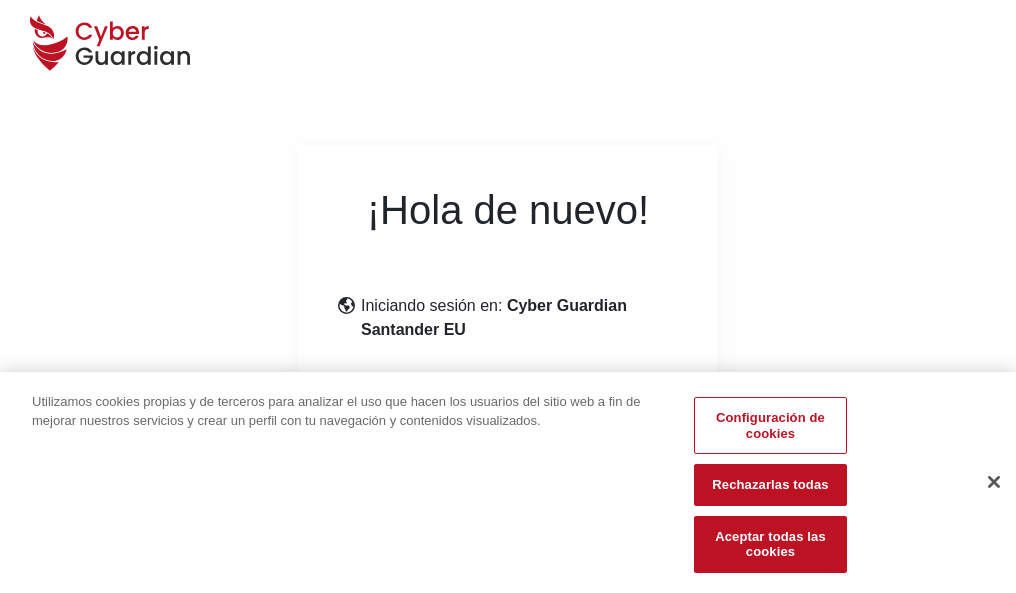scroll, scrollTop: 245, scrollLeft: 0, axis: vertical 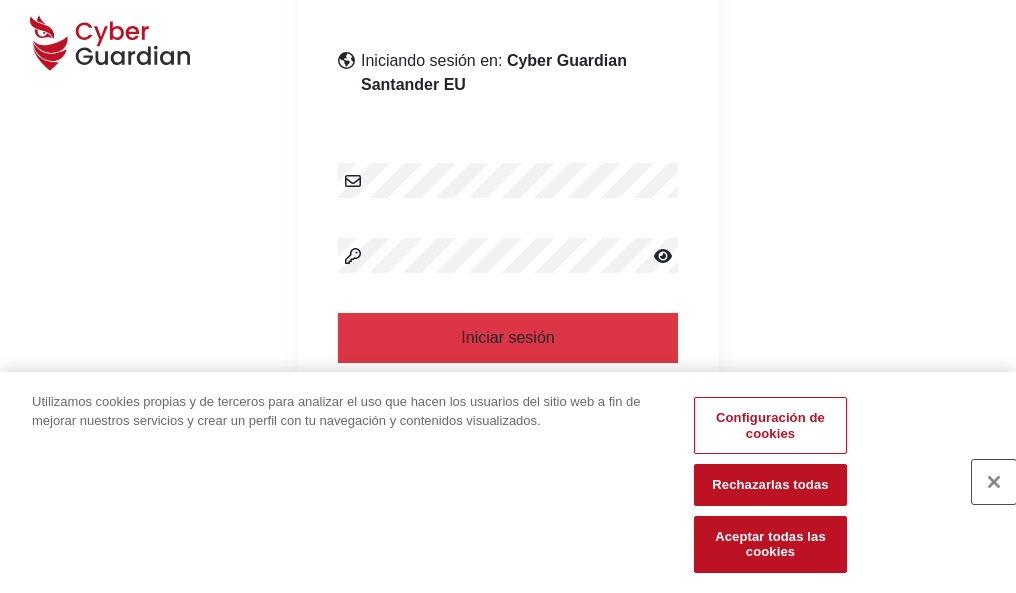 click at bounding box center (994, 482) 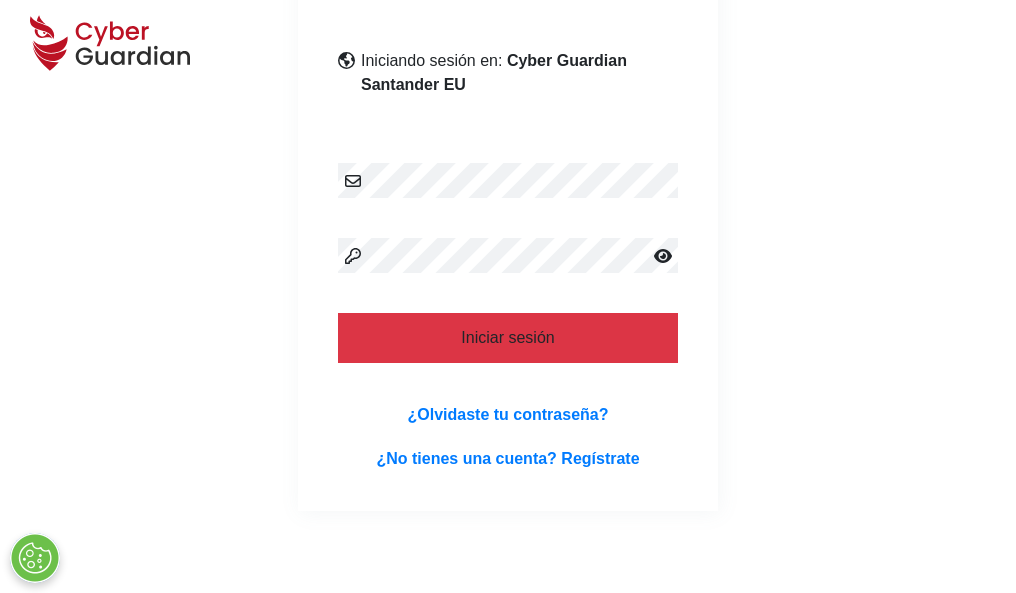 scroll, scrollTop: 389, scrollLeft: 0, axis: vertical 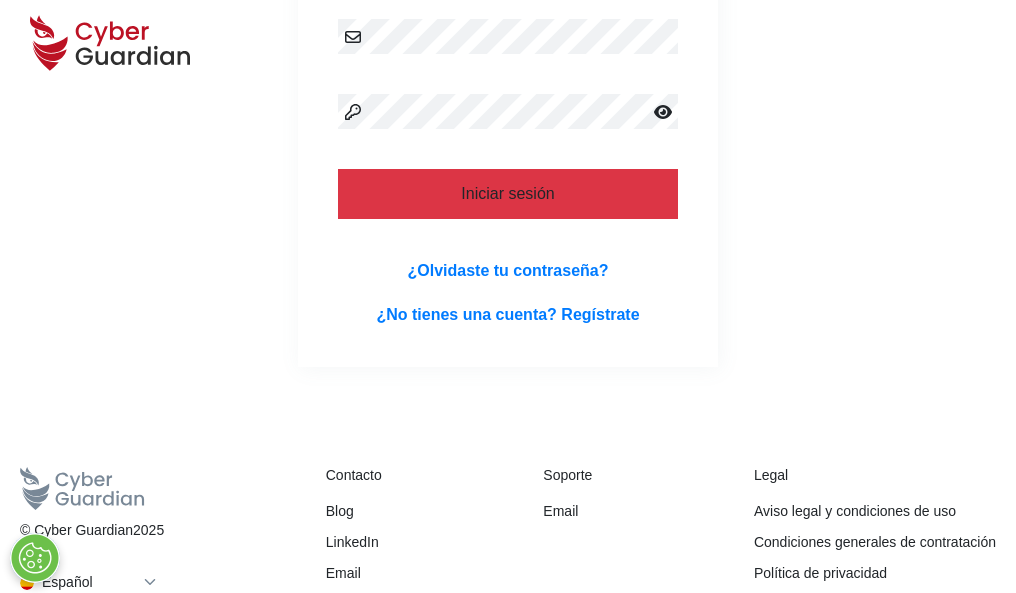 type 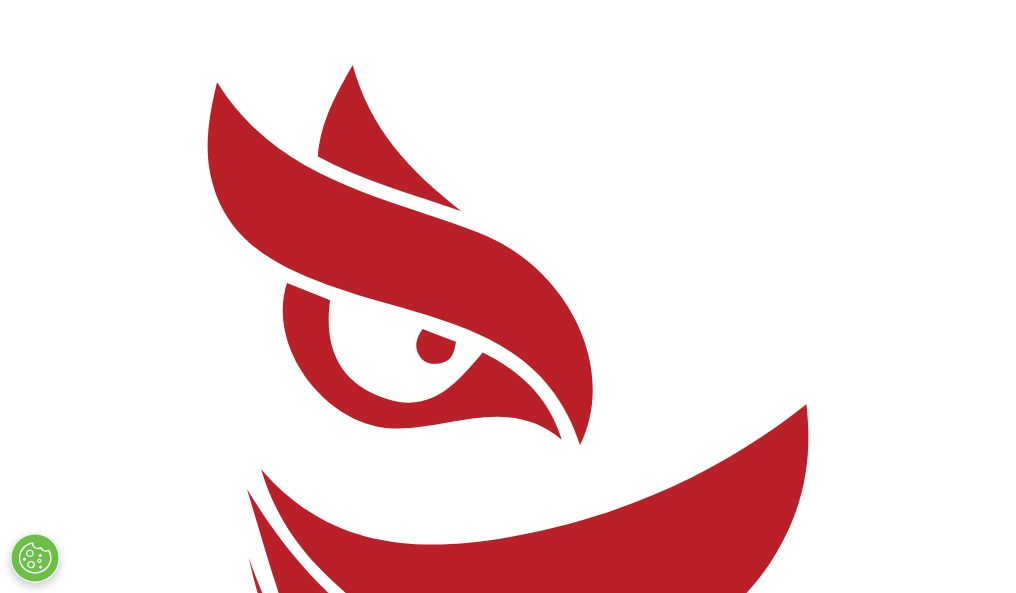 scroll, scrollTop: 0, scrollLeft: 0, axis: both 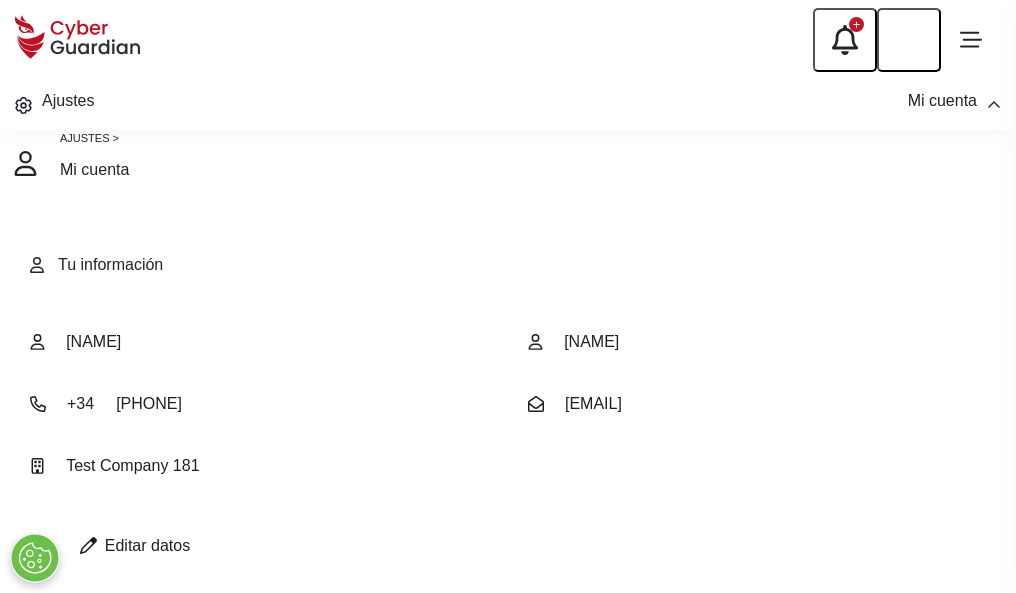click at bounding box center [88, 545] 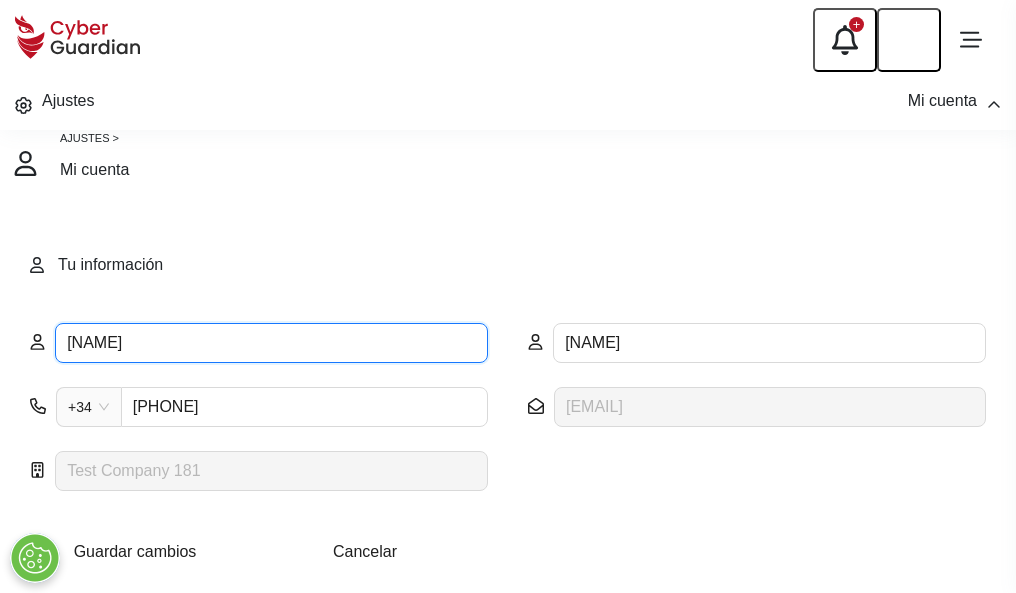 click on "JOSE CARLOS" at bounding box center (271, 343) 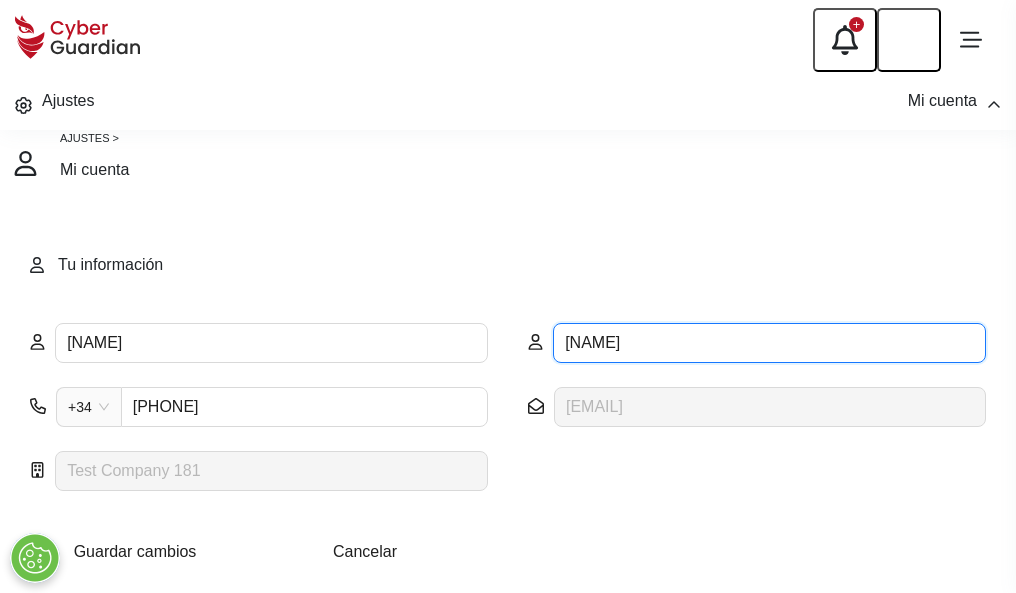 click on "CASTELLANOS" at bounding box center (769, 343) 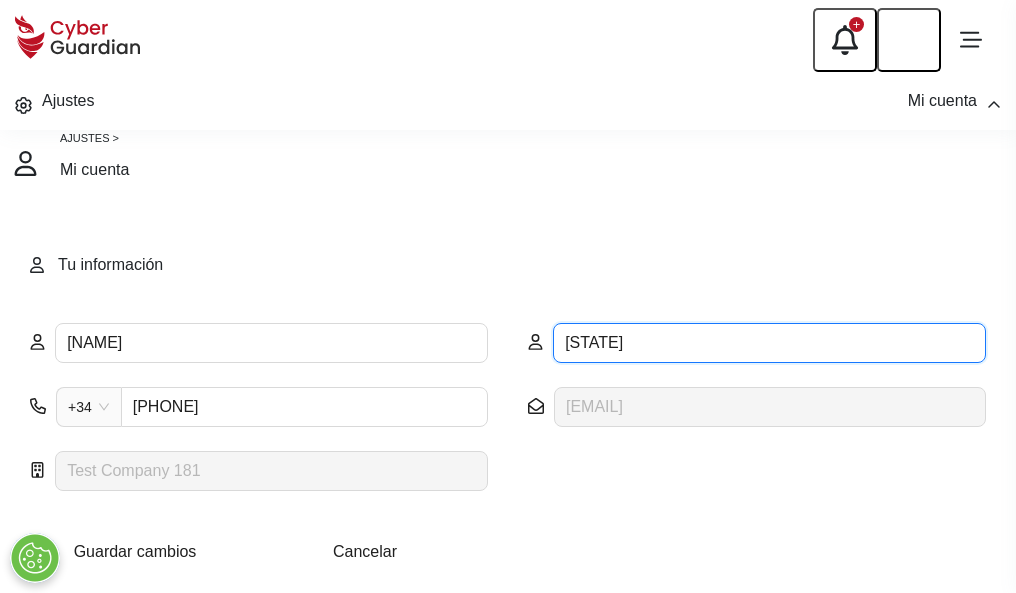 type on "C" 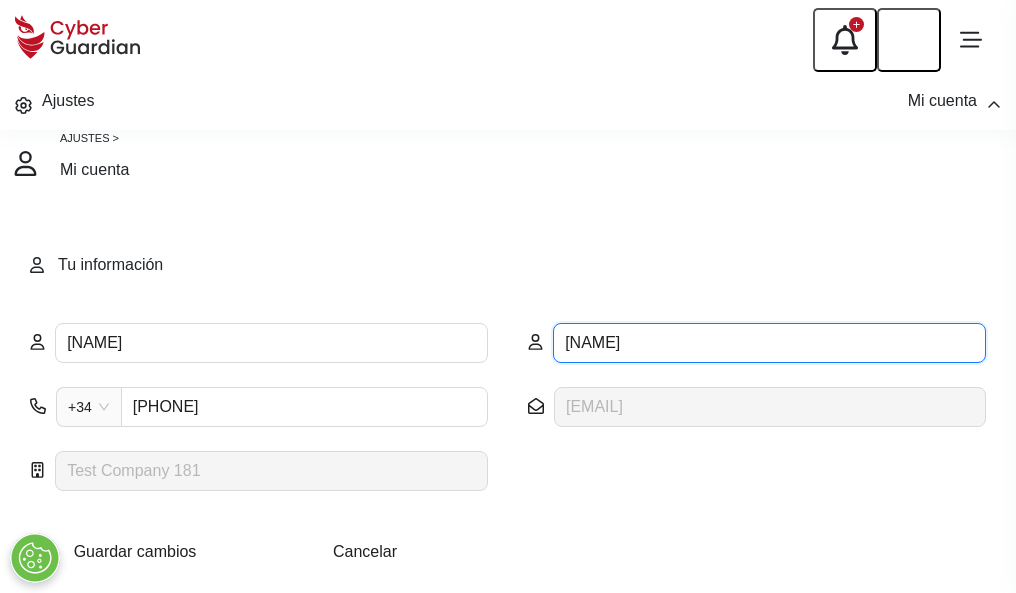 type on "Lledó" 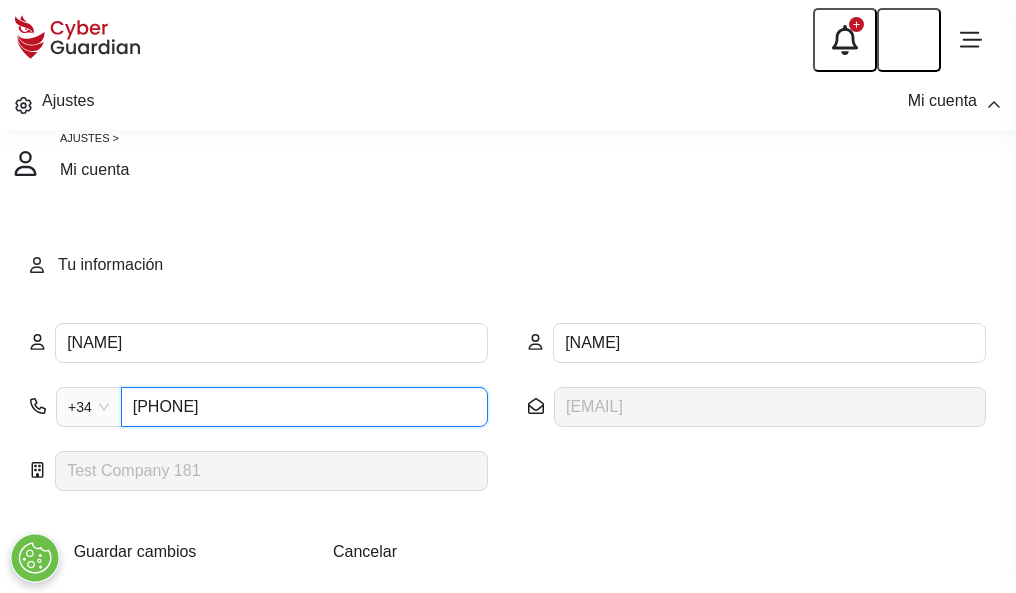 click on "880380112" at bounding box center [304, 407] 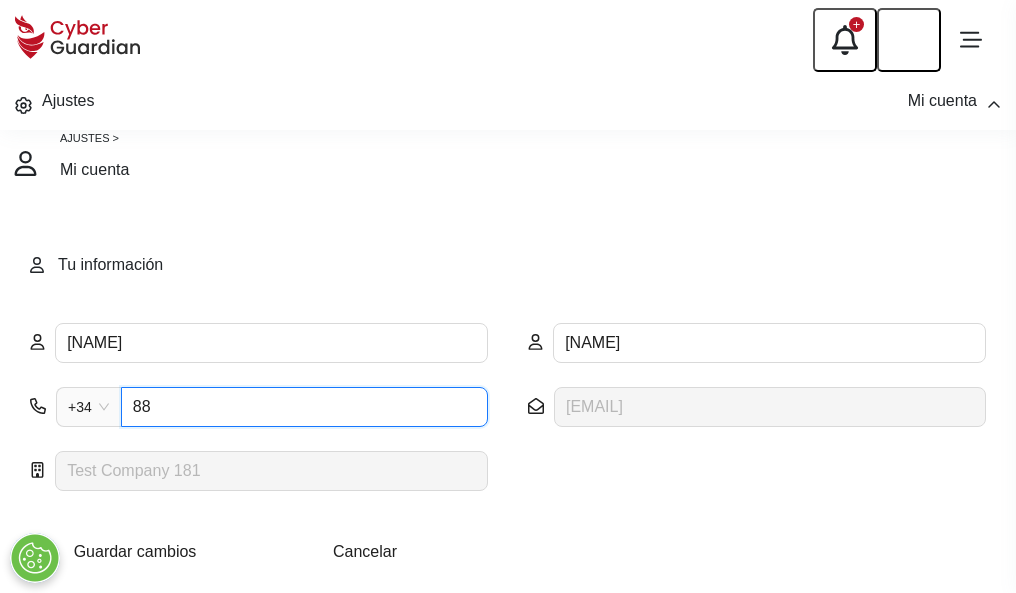 type on "8" 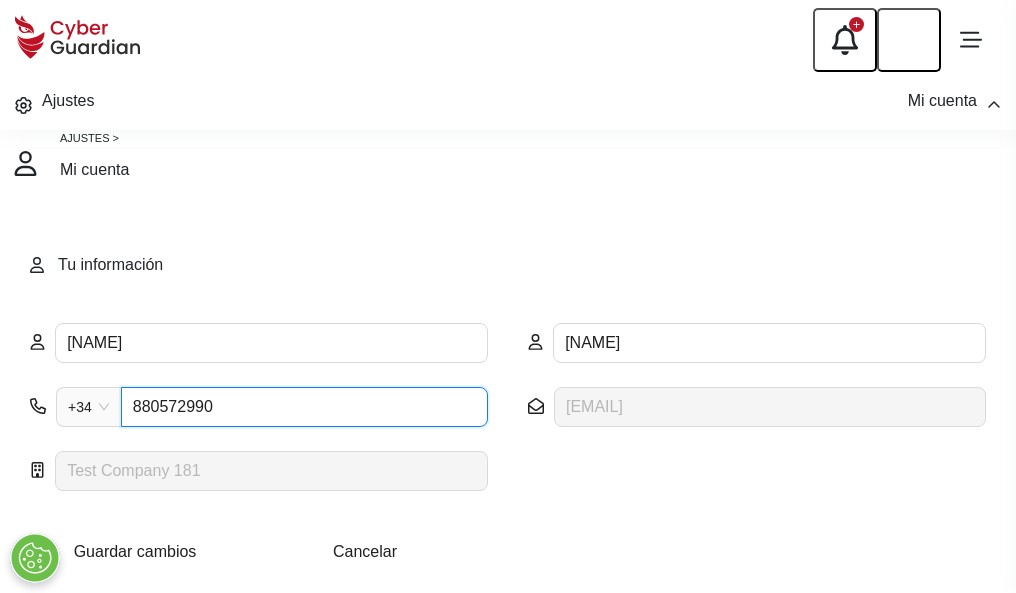 type on "880572990" 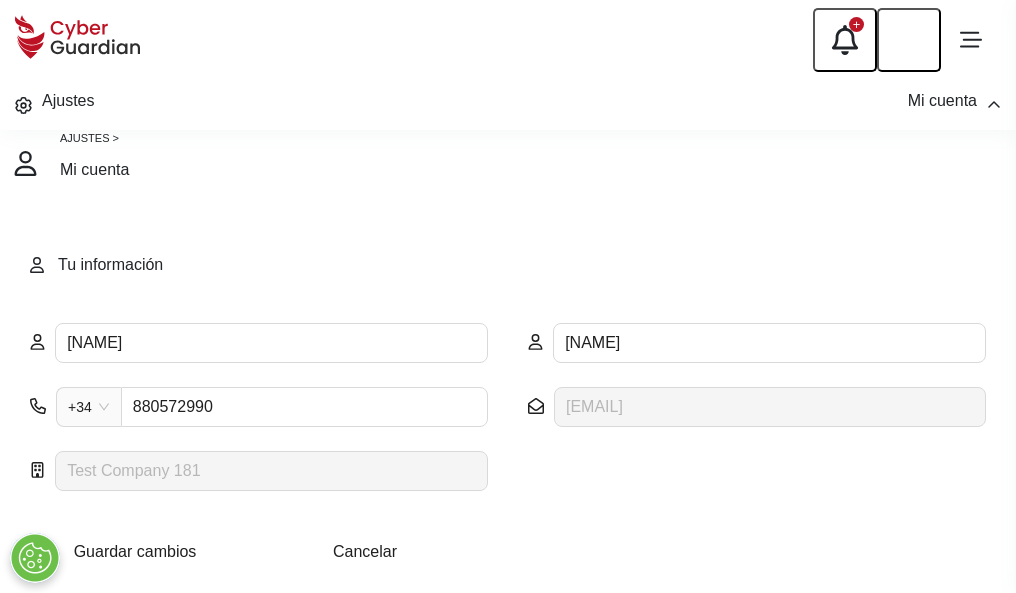 click on "Guardar cambios" at bounding box center [135, 551] 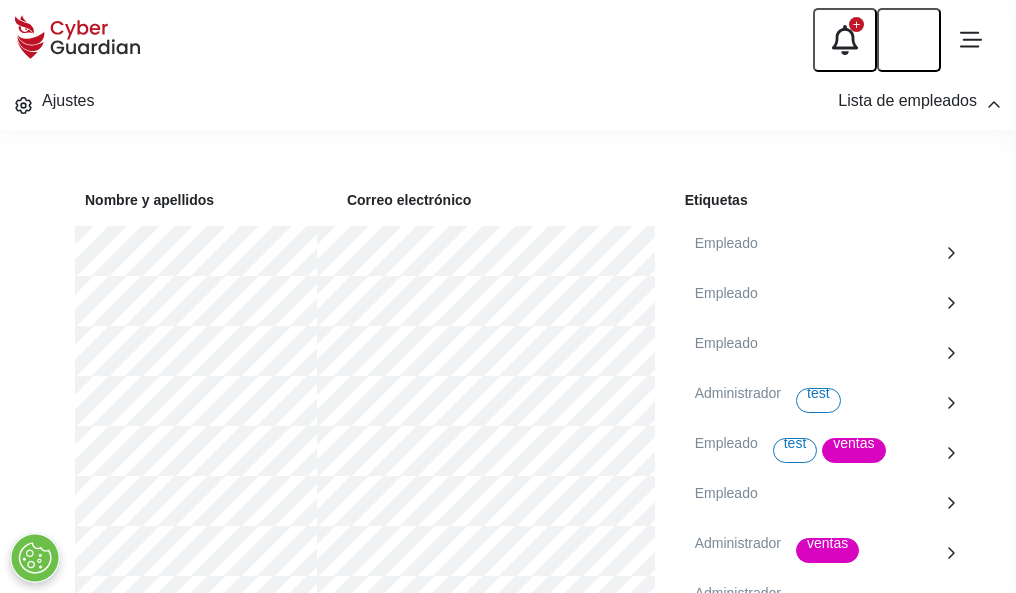 scroll, scrollTop: 906, scrollLeft: 0, axis: vertical 